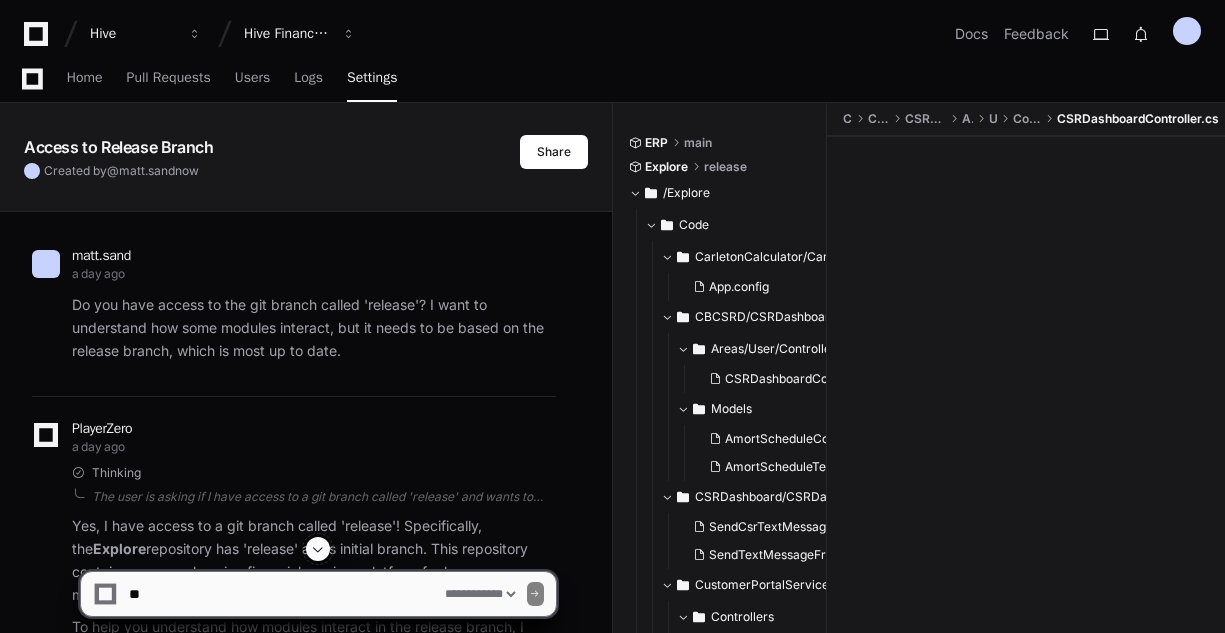 select on "*********" 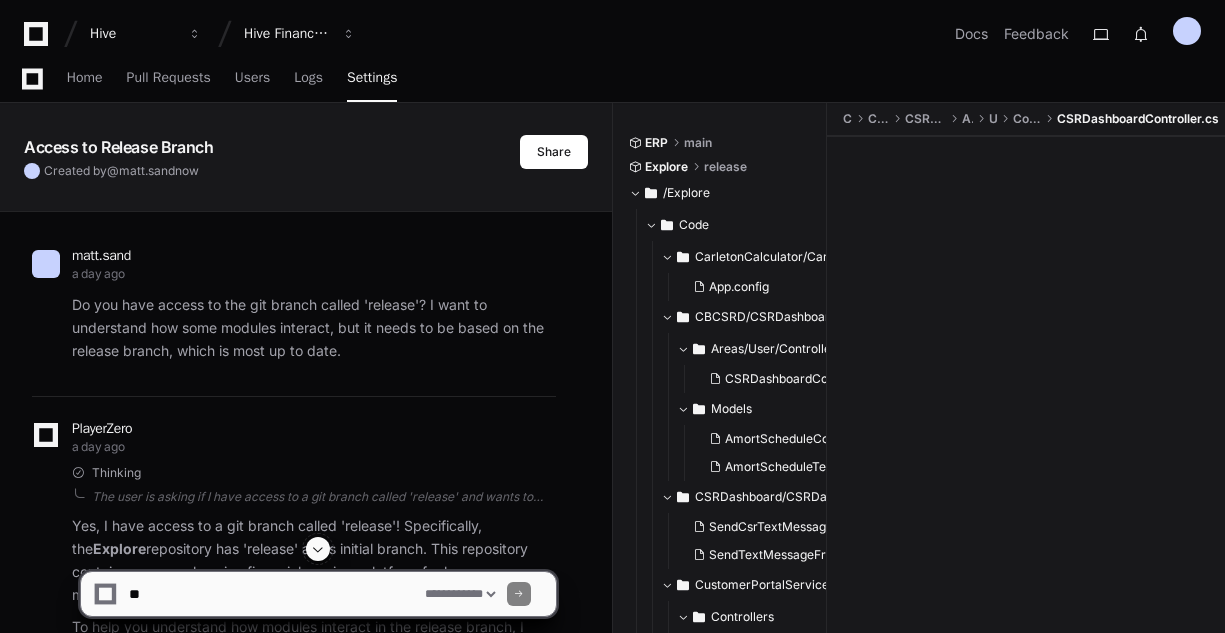 scroll, scrollTop: 80, scrollLeft: 0, axis: vertical 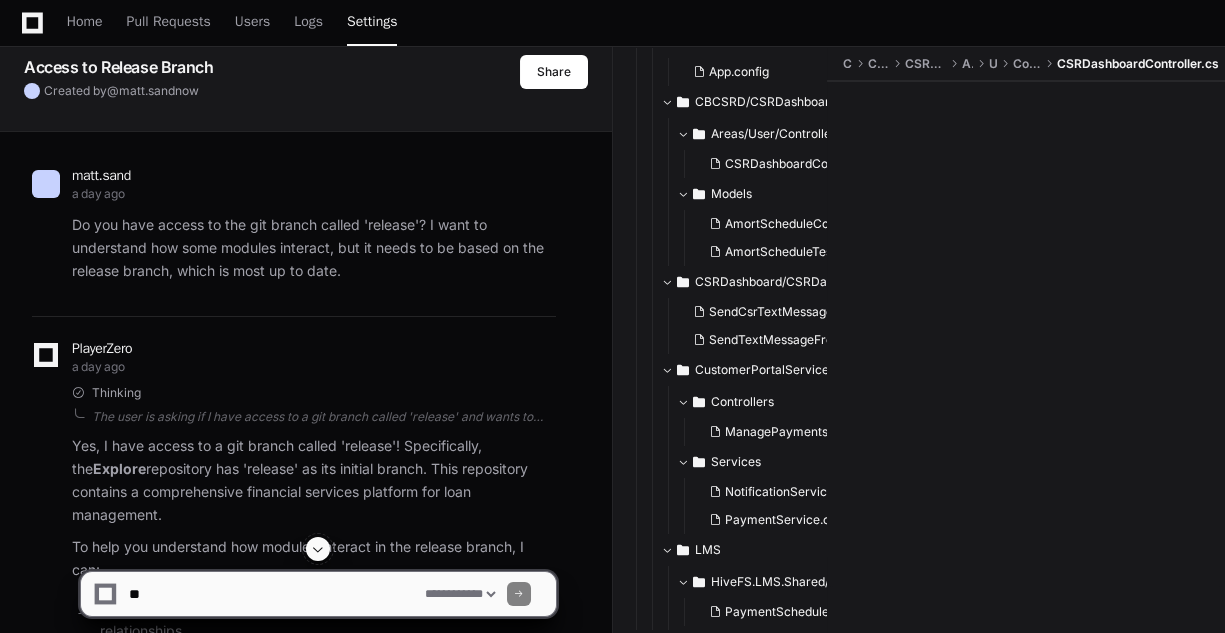 click 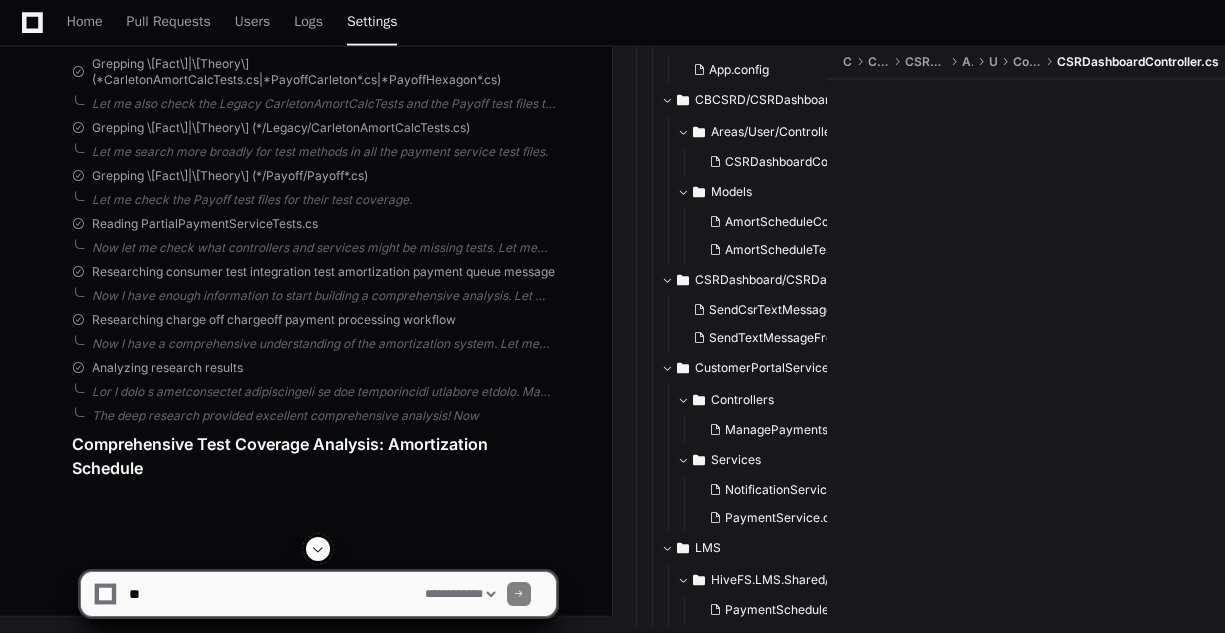 scroll, scrollTop: 20570, scrollLeft: 0, axis: vertical 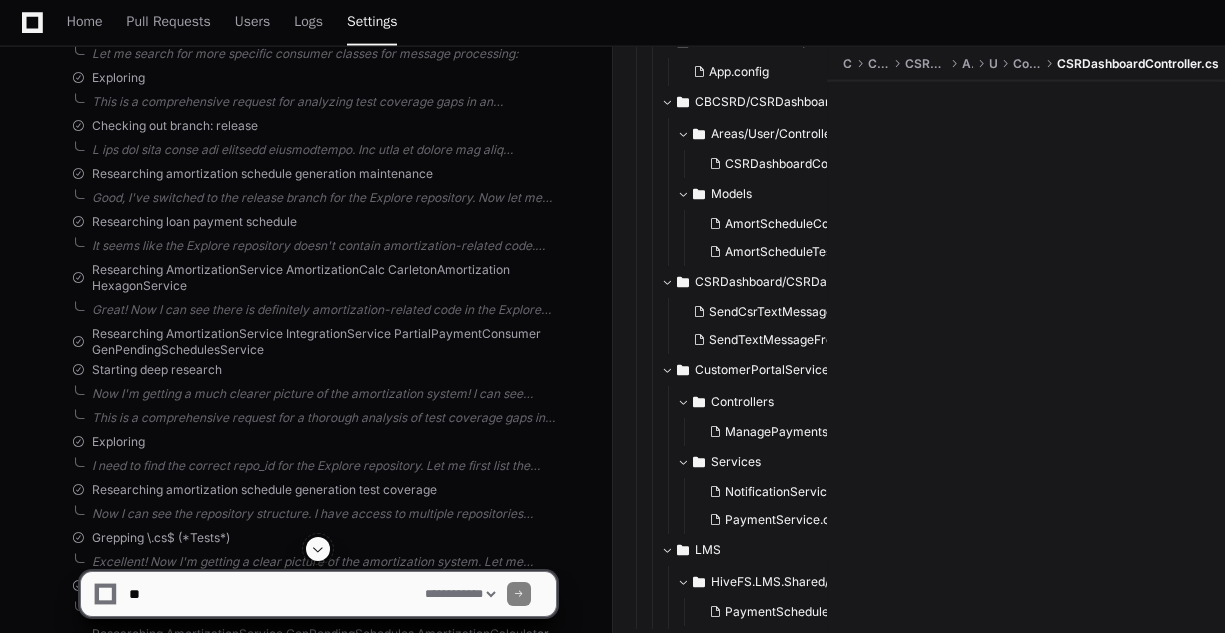 click 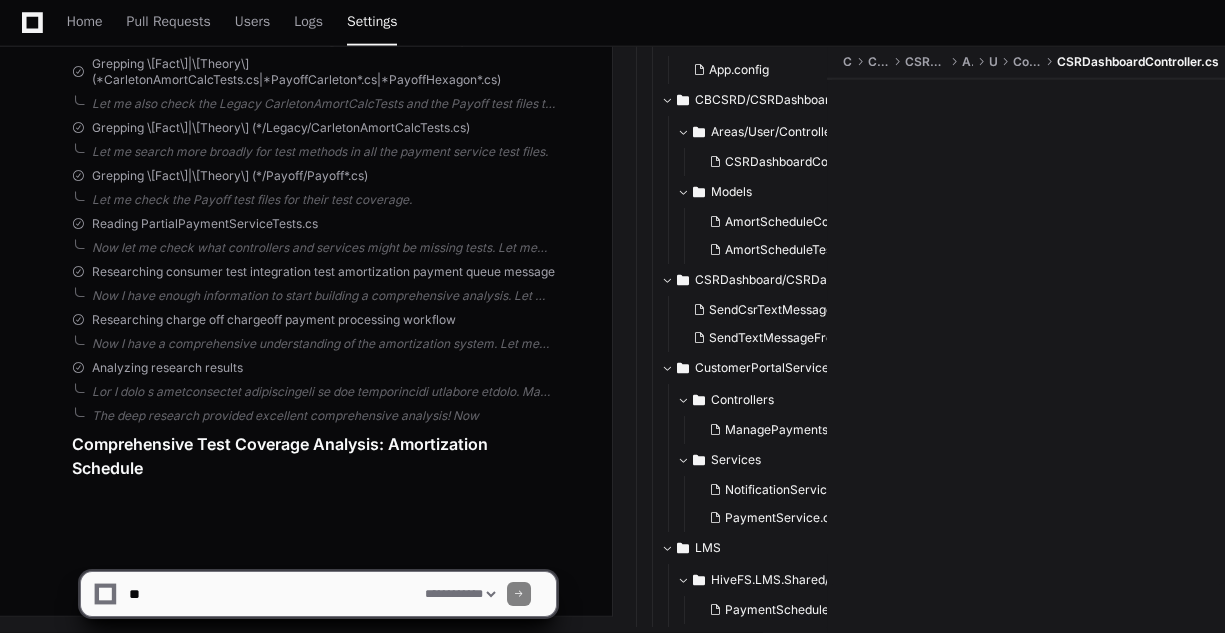 click on "Comprehensive Test Coverage Analysis: Amortization Schedule" 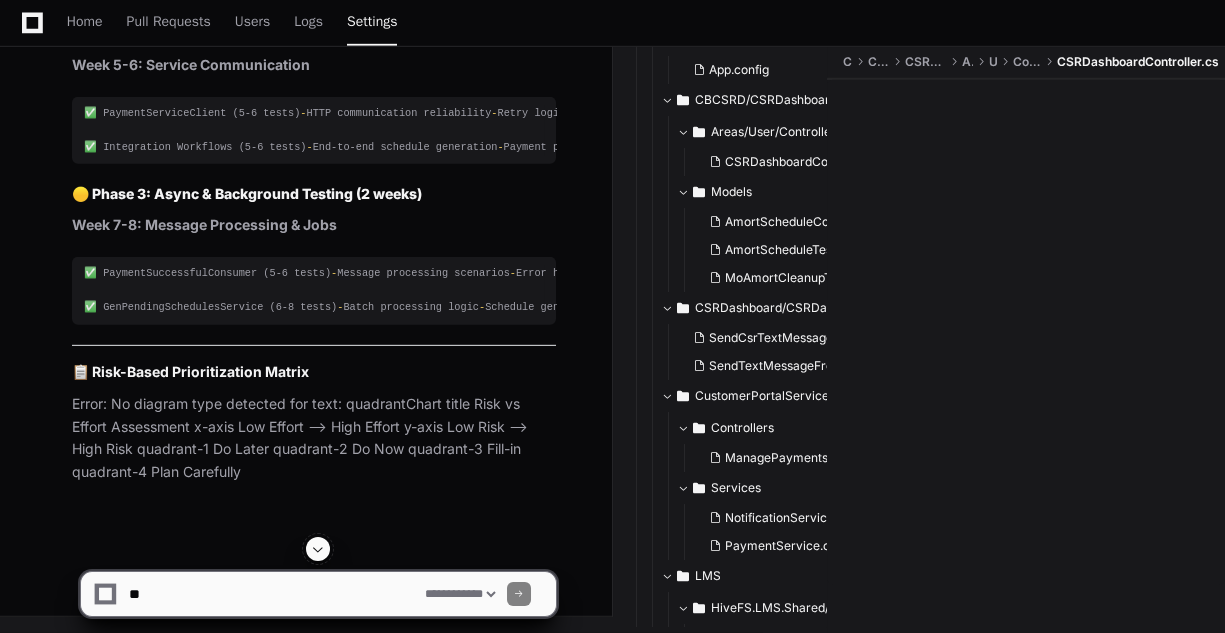 scroll, scrollTop: 26257, scrollLeft: 0, axis: vertical 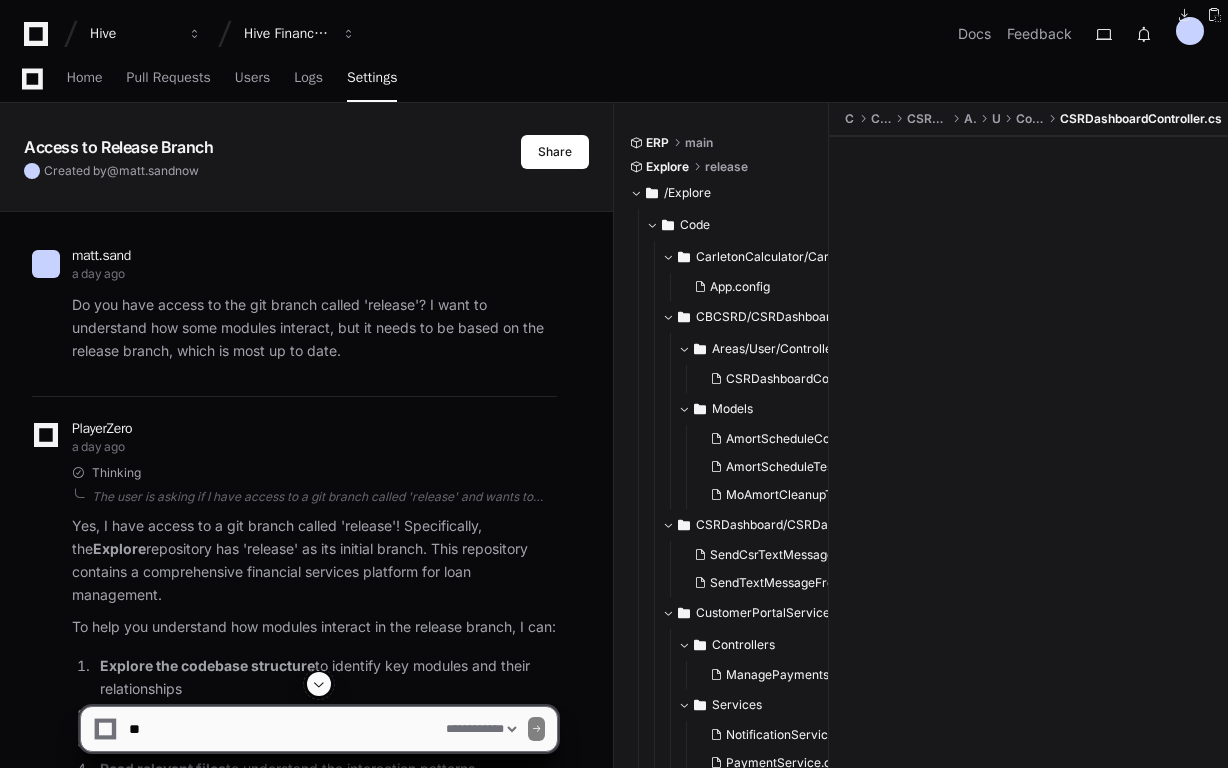select on "*********" 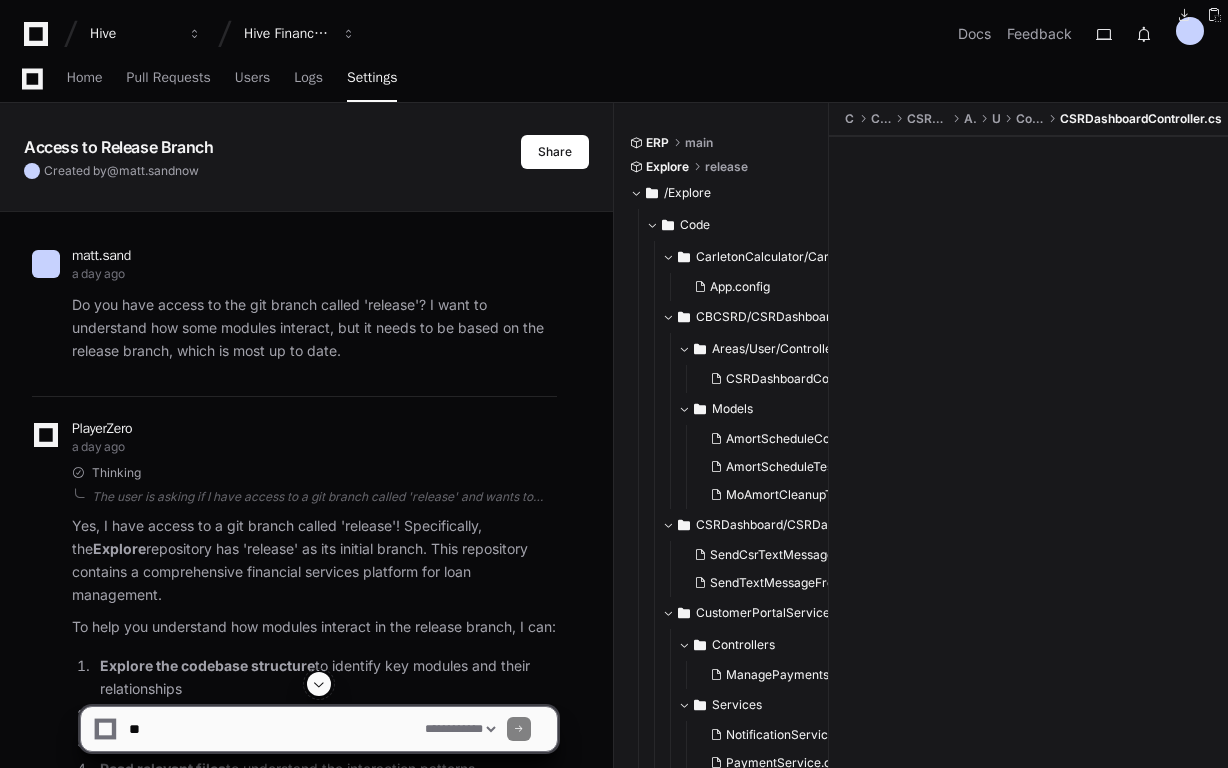 scroll, scrollTop: 2497, scrollLeft: 0, axis: vertical 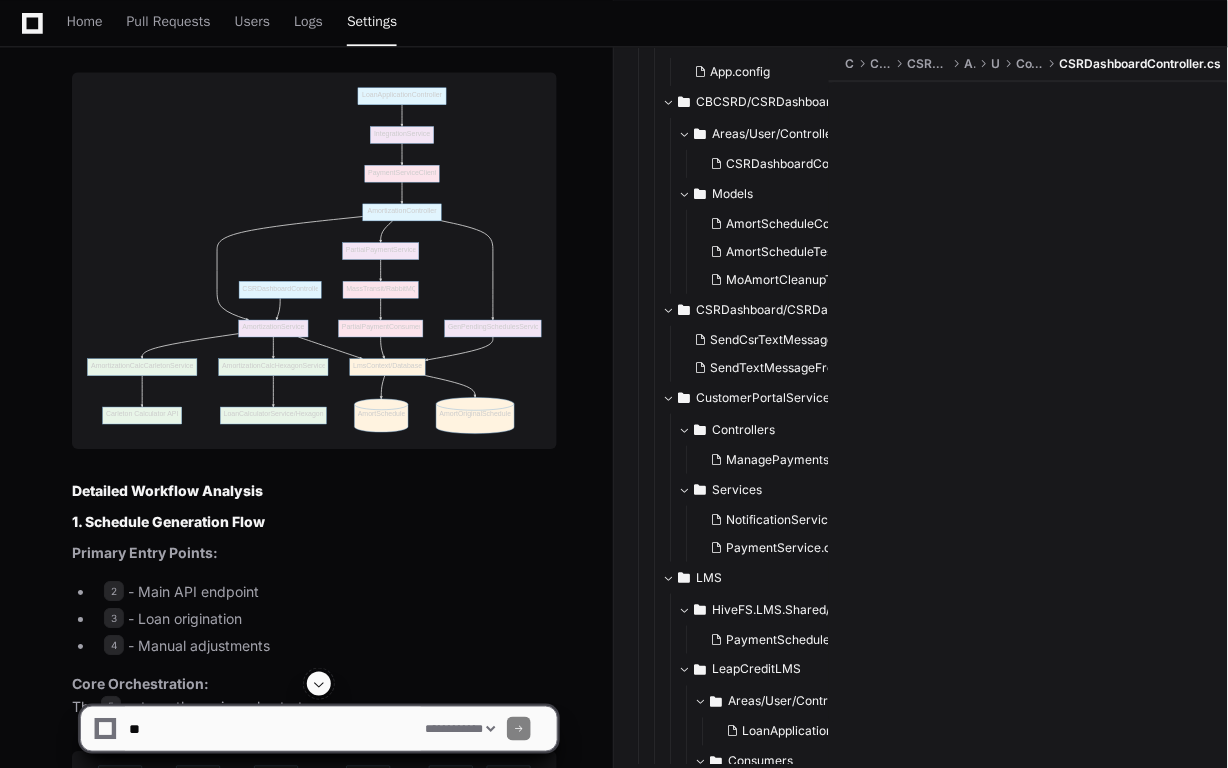 drag, startPoint x: 746, startPoint y: 487, endPoint x: 729, endPoint y: 471, distance: 23.345236 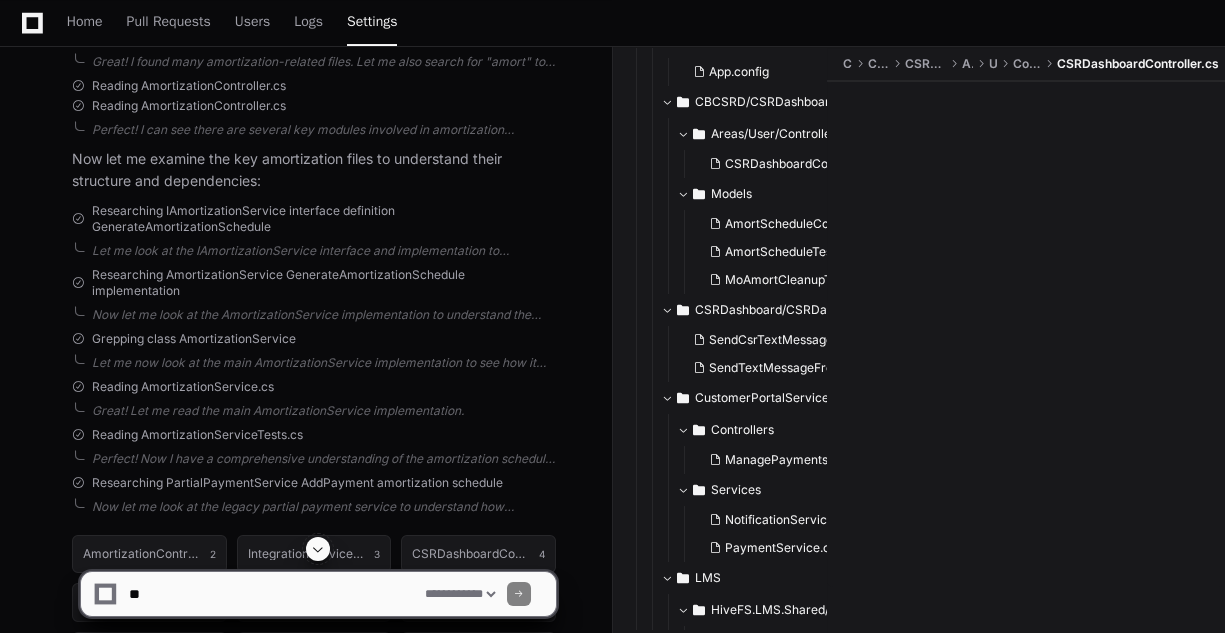 scroll, scrollTop: 2017, scrollLeft: 0, axis: vertical 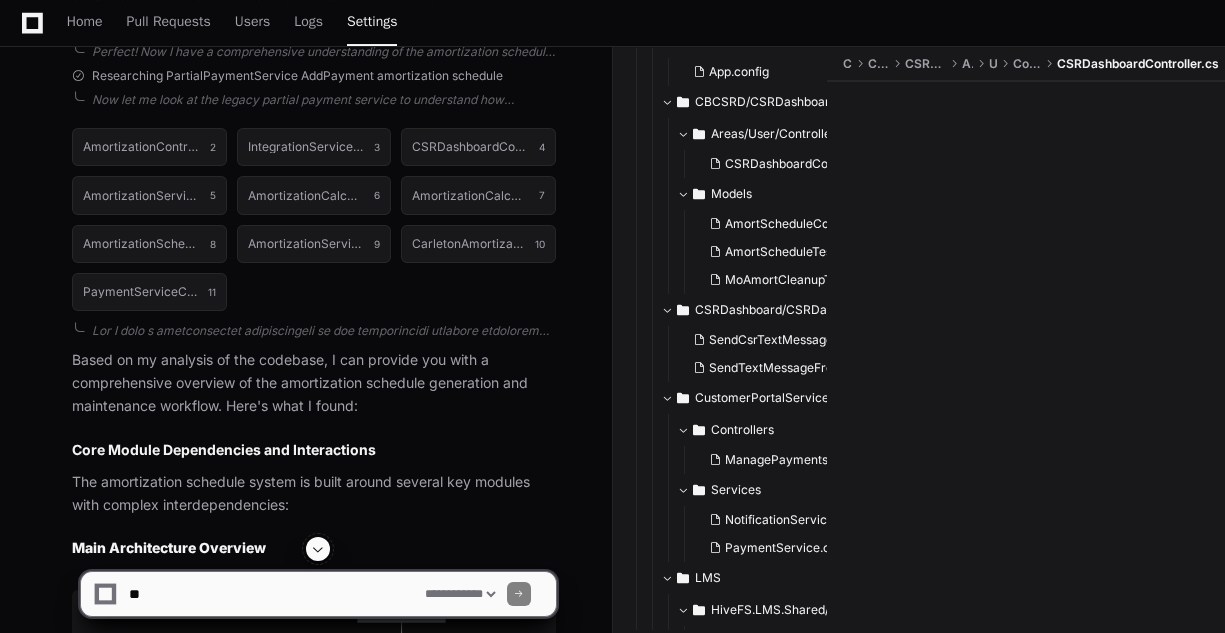 click 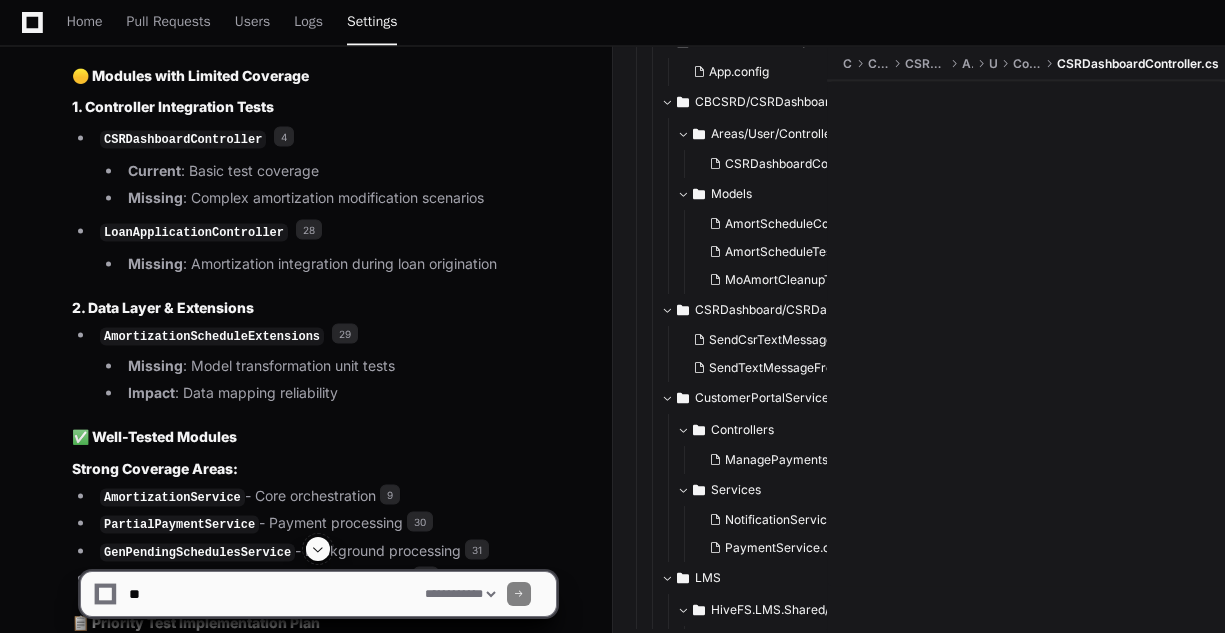 scroll, scrollTop: 15529, scrollLeft: 0, axis: vertical 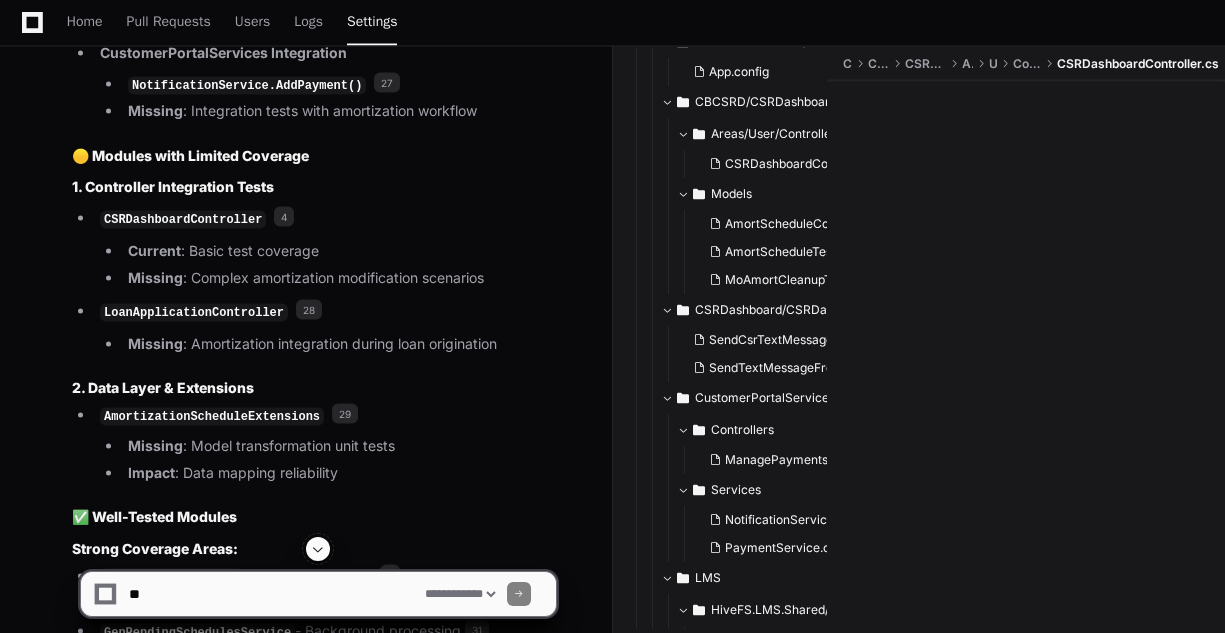 click on "10" 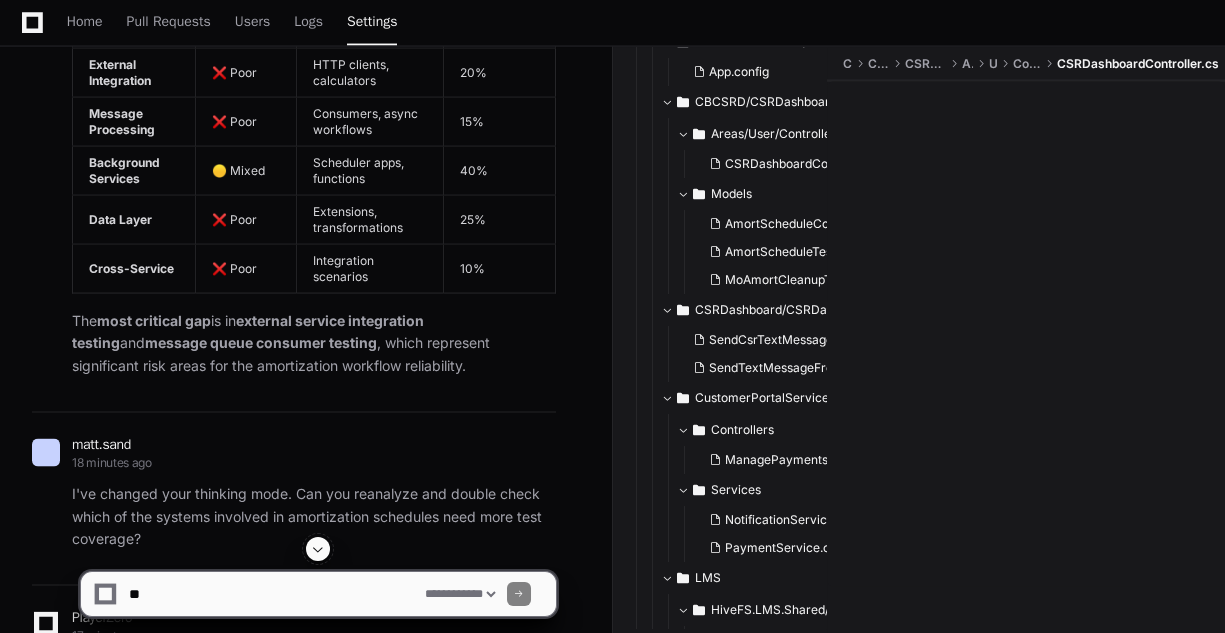 scroll, scrollTop: 16649, scrollLeft: 0, axis: vertical 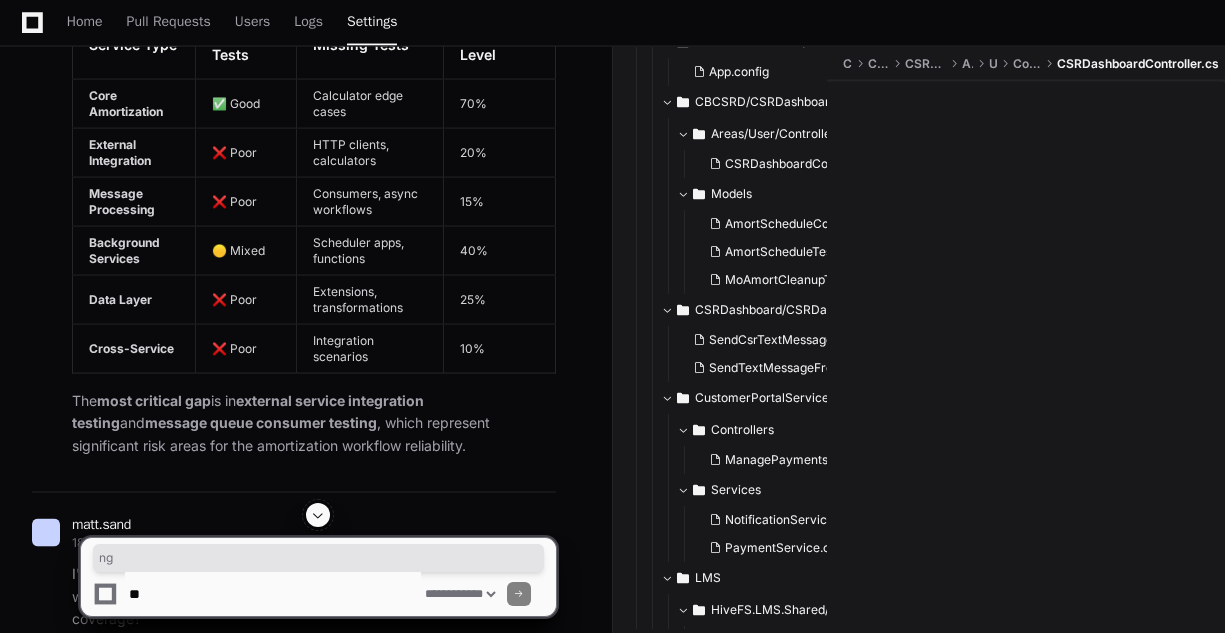 drag, startPoint x: 158, startPoint y: 187, endPoint x: 301, endPoint y: 185, distance: 143.01399 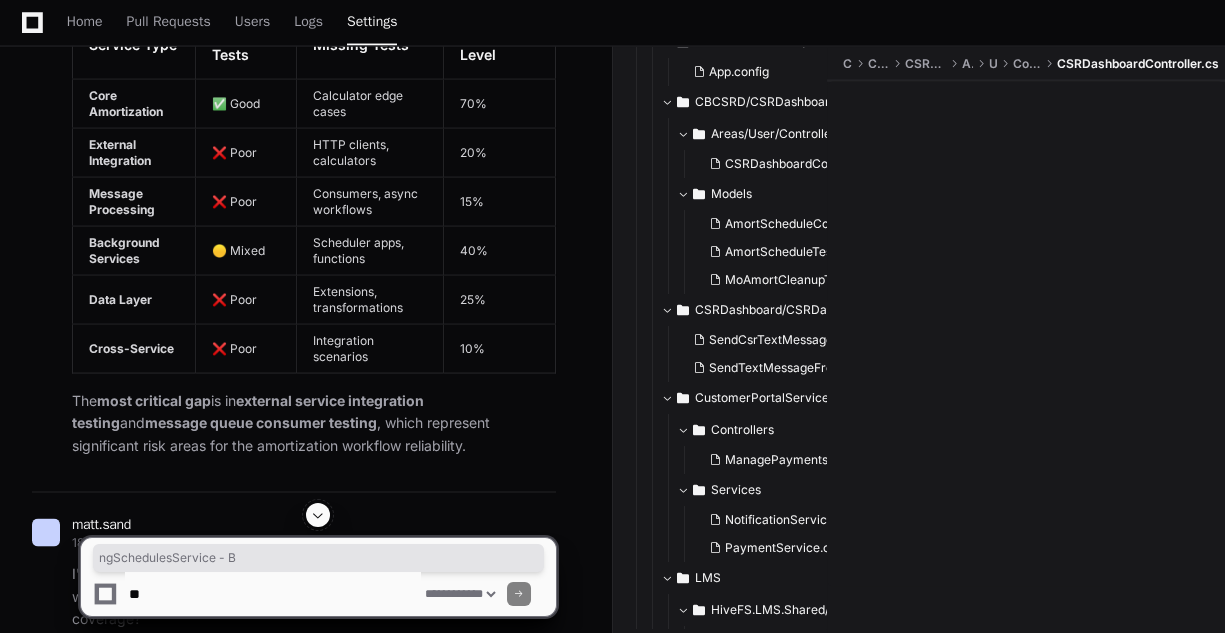 click on "Based on my analysis of the detailed workflow and existing test infrastructure, here are the modules with  missing or insufficient unit test coverage  in the amortization schedule system:
🔴 Critical Modules Missing Unit Tests
1. Integration & Orchestration Services
IntegrationService   3
Missing : Tests for  SetupLoanParameters()  and  GenerateOriginalLoanSchedule()
Impact : Core loan origination logic with complex business rules
Current : No dedicated unit tests found
PaymentServiceClient   11
Missing : HTTP client integration tests for amortization endpoints
Impact : Critical service-to-service communication
Current : Only one test file found in CSRDashboard
2. Calculator Implementation Services
CarletonAmortizationScheduleGenerator   10
Missing : Unit tests for  GenerateOriginalAmortizationSchedule()
Impact : Complex state-specific calculation logic (MO/SC edge cases)
Current : Only referenced in test utilities, no dedicated tests
and" 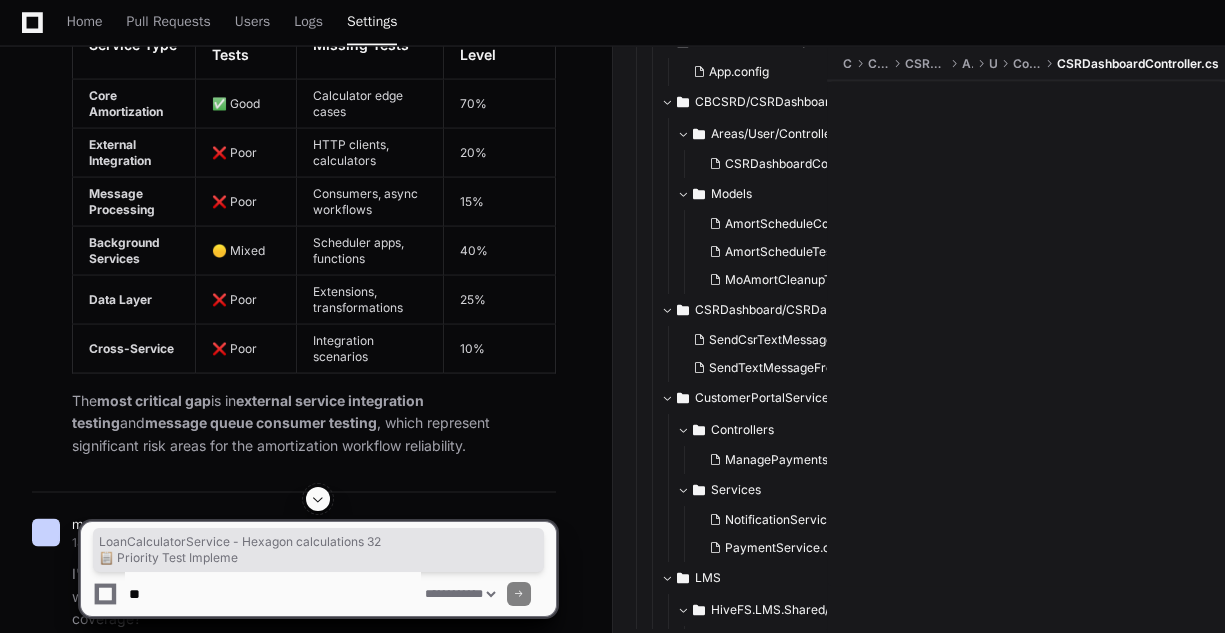 drag, startPoint x: 117, startPoint y: 208, endPoint x: 245, endPoint y: 221, distance: 128.65846 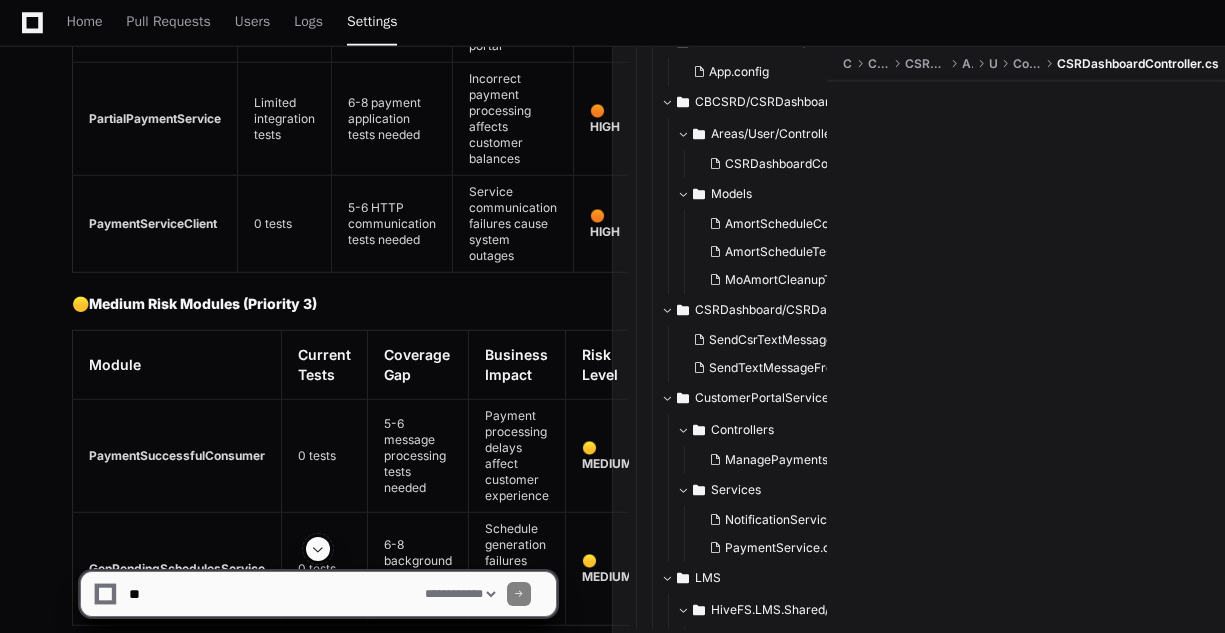 scroll, scrollTop: 22889, scrollLeft: 0, axis: vertical 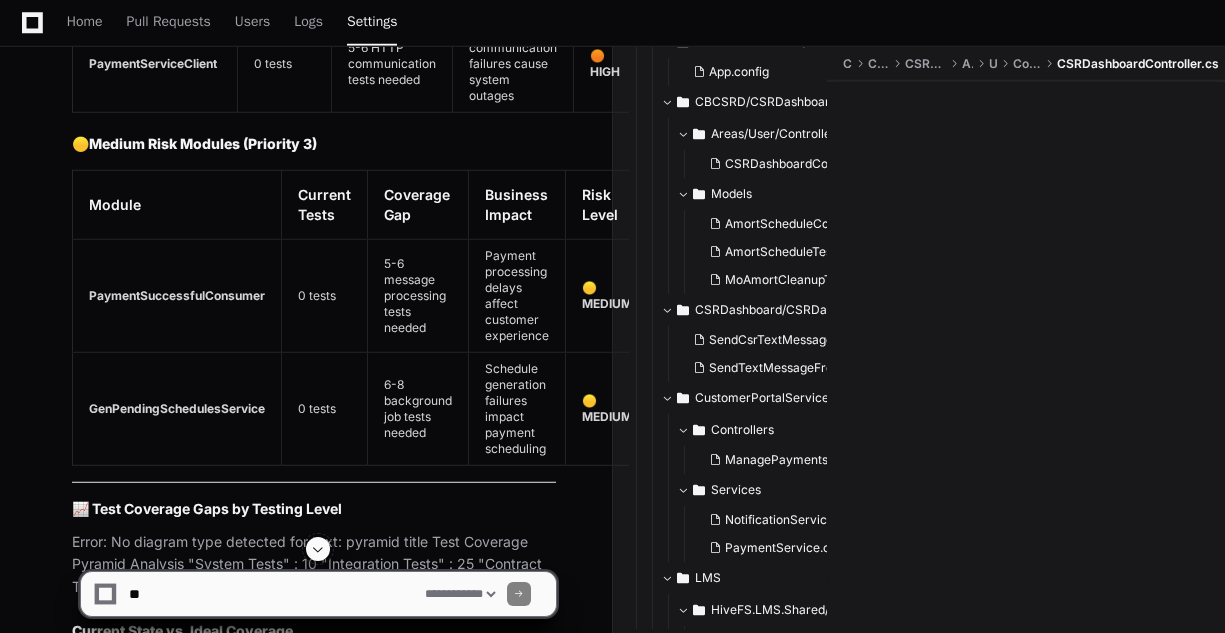 drag, startPoint x: 236, startPoint y: 299, endPoint x: 601, endPoint y: 421, distance: 384.84933 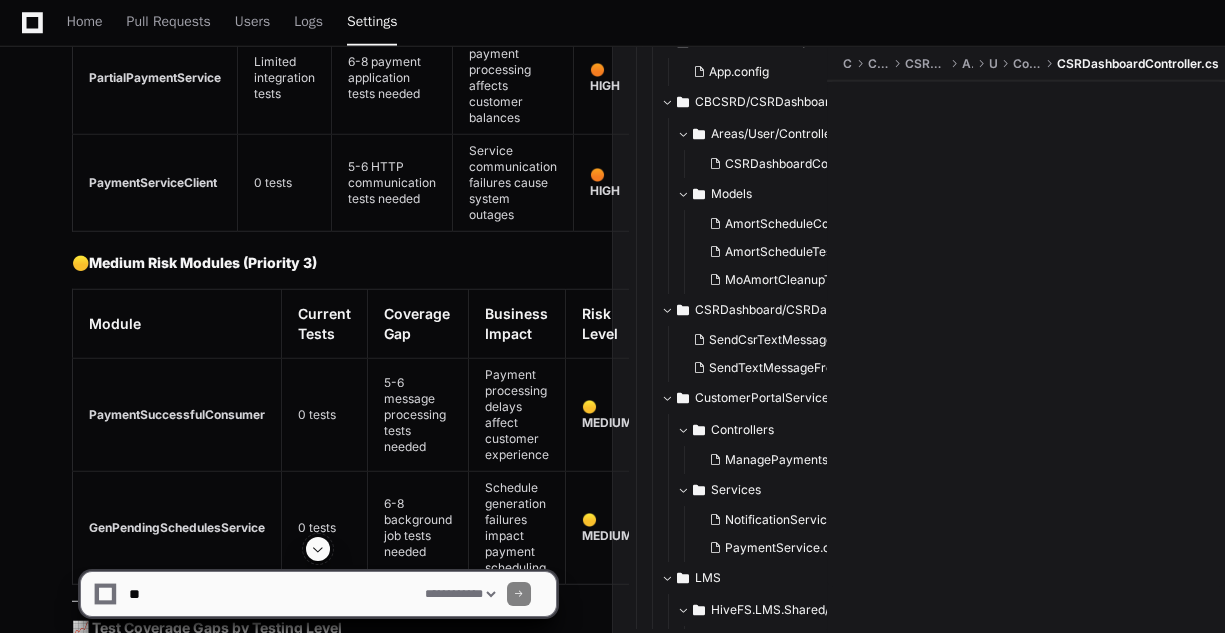 scroll, scrollTop: 22809, scrollLeft: 0, axis: vertical 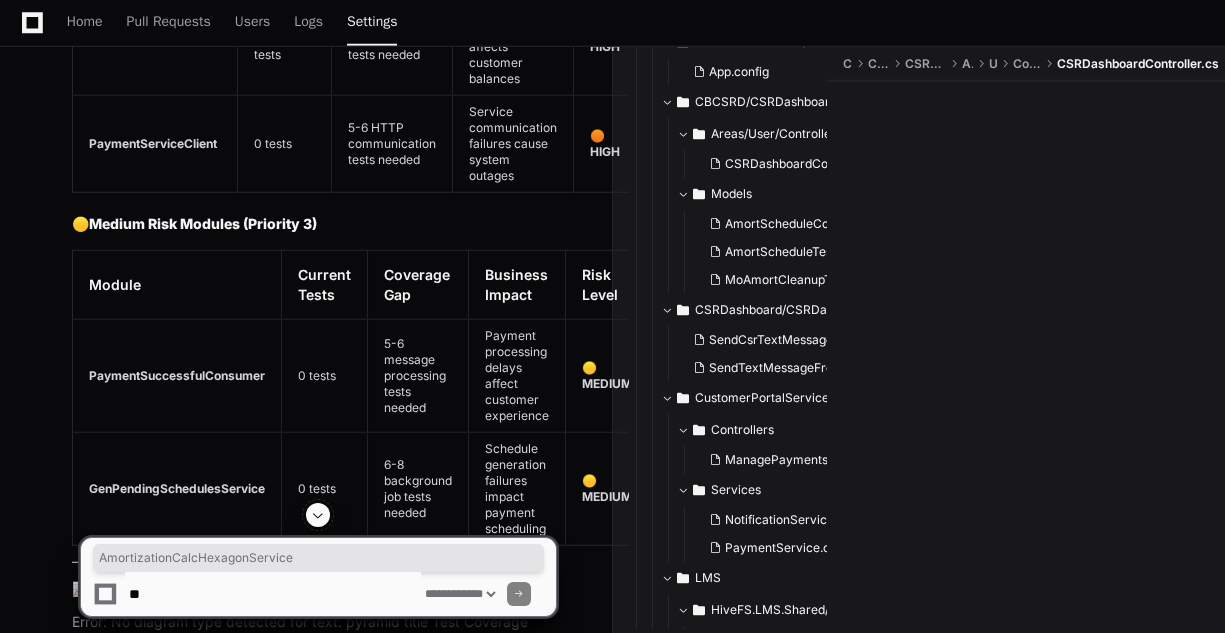 drag, startPoint x: 141, startPoint y: 203, endPoint x: 293, endPoint y: 179, distance: 153.88307 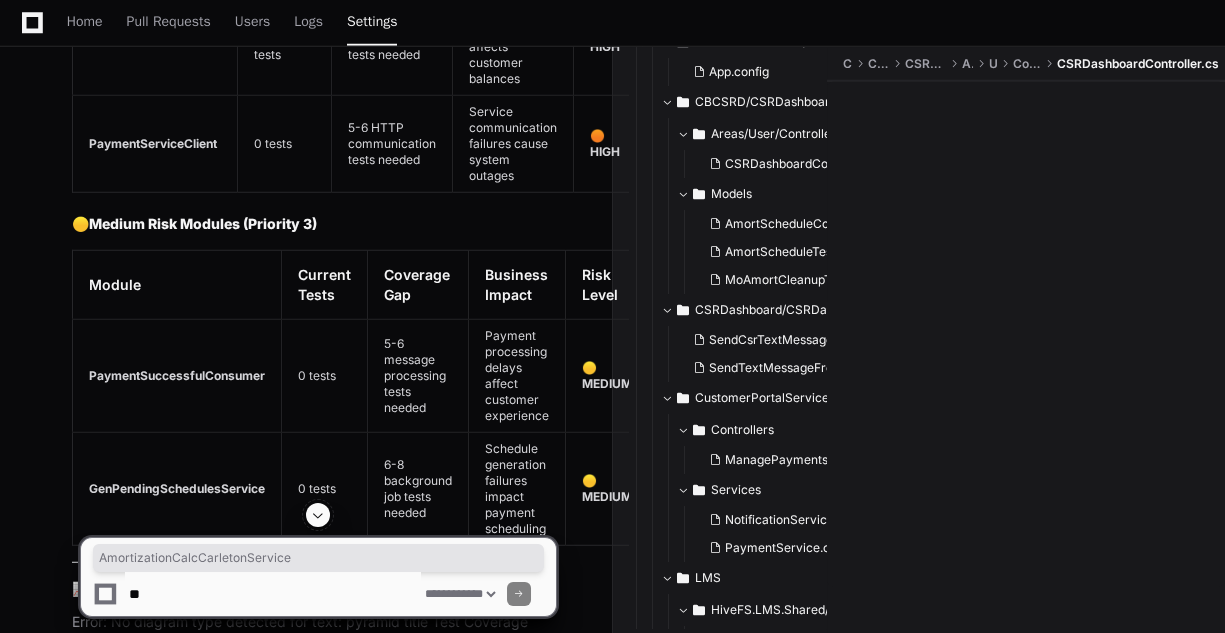 drag, startPoint x: 142, startPoint y: 301, endPoint x: 314, endPoint y: 299, distance: 172.01163 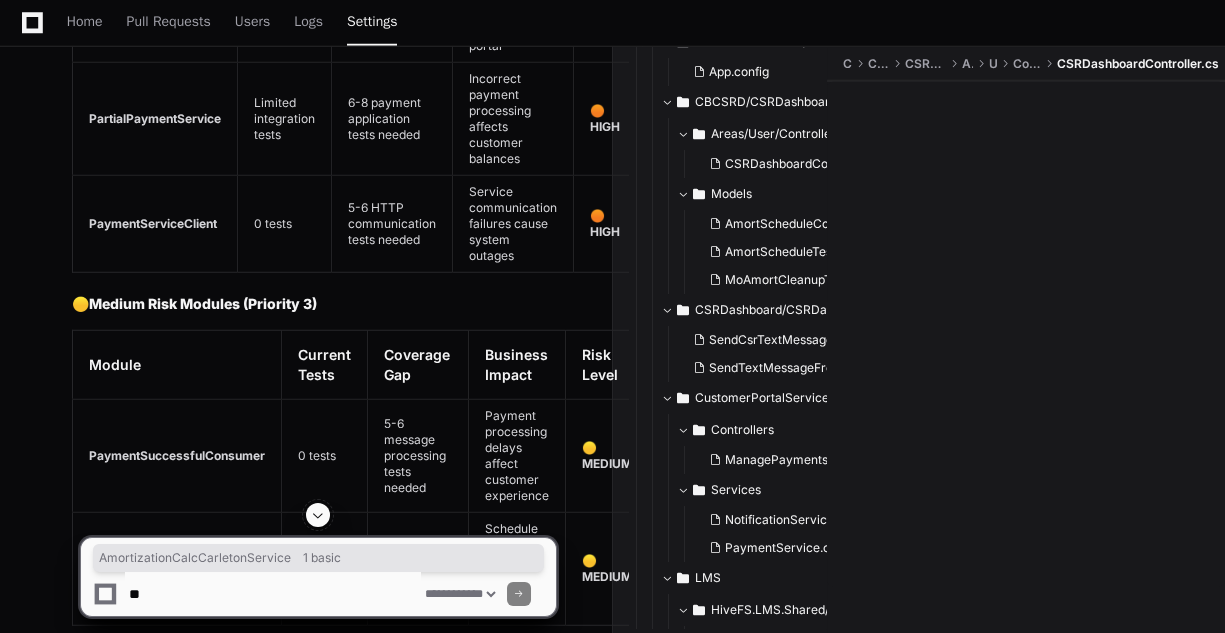 scroll, scrollTop: 22809, scrollLeft: 0, axis: vertical 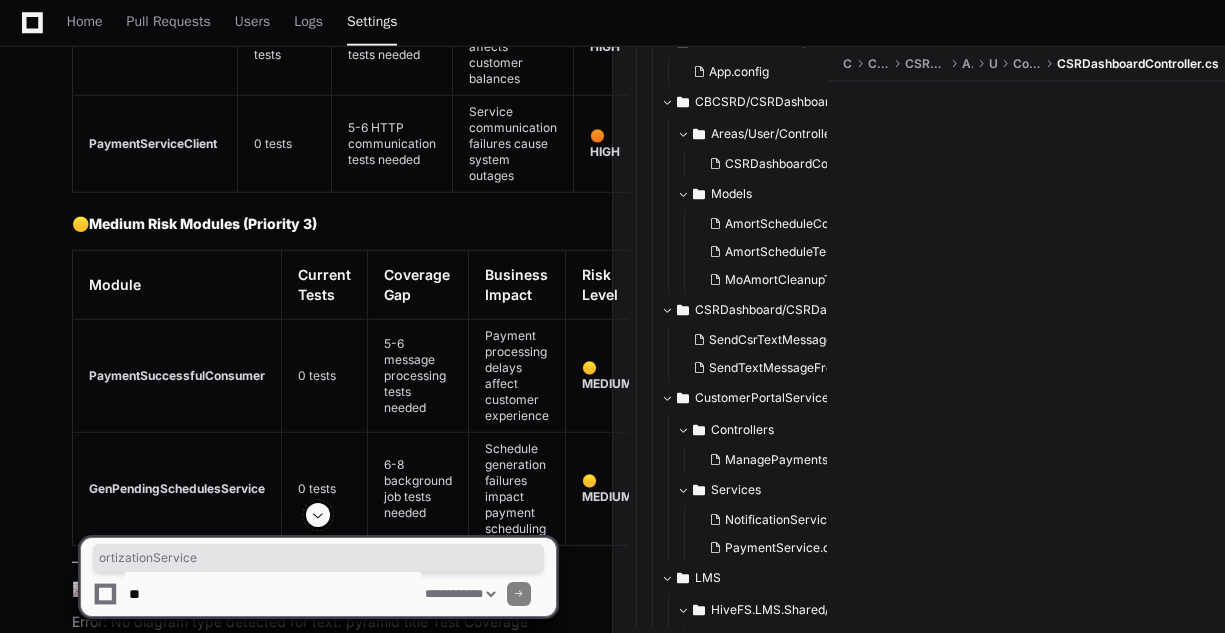 drag, startPoint x: 124, startPoint y: 408, endPoint x: 229, endPoint y: 409, distance: 105.00476 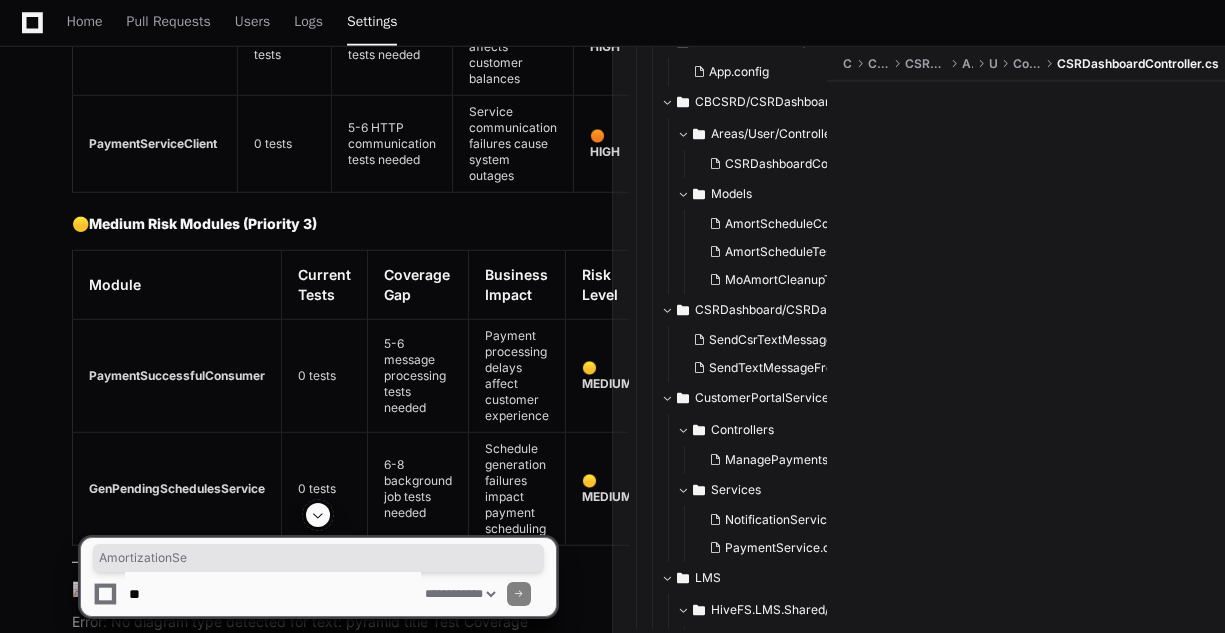 drag, startPoint x: 91, startPoint y: 407, endPoint x: 177, endPoint y: 407, distance: 86 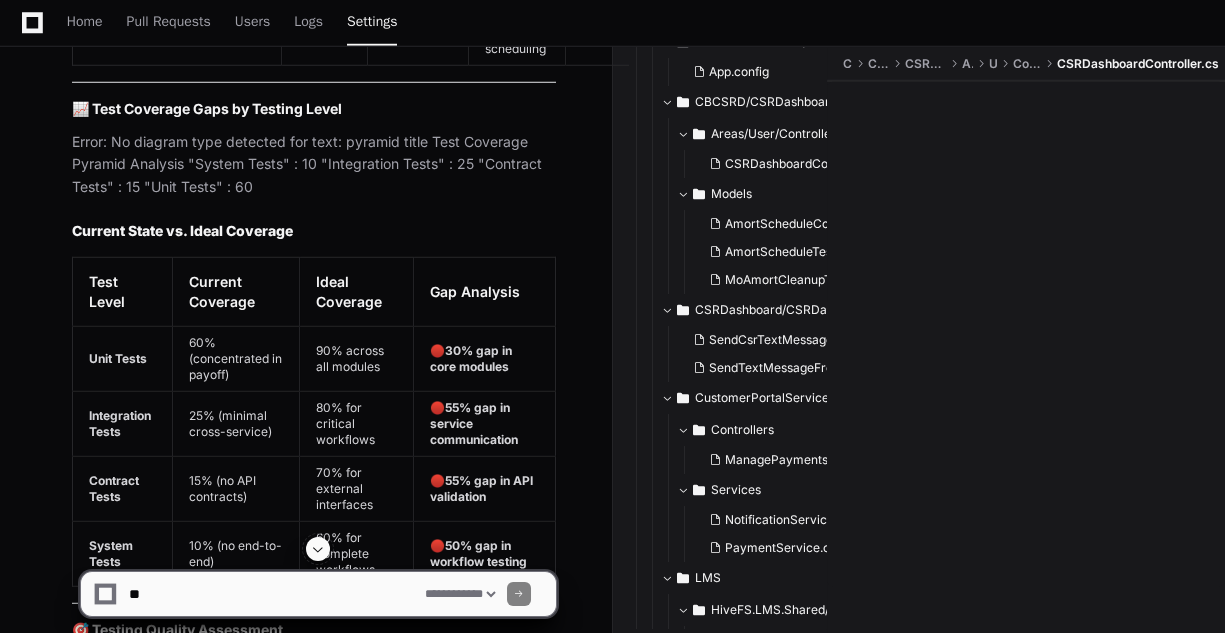 scroll, scrollTop: 23369, scrollLeft: 0, axis: vertical 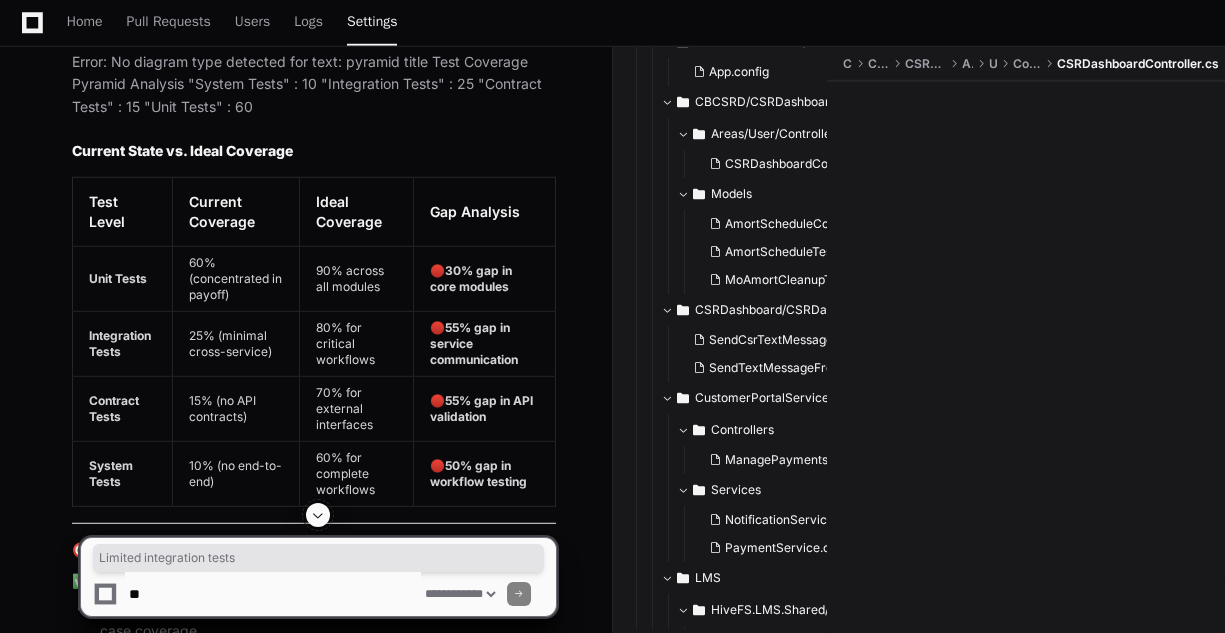 drag, startPoint x: 298, startPoint y: 198, endPoint x: 257, endPoint y: 145, distance: 67.00746 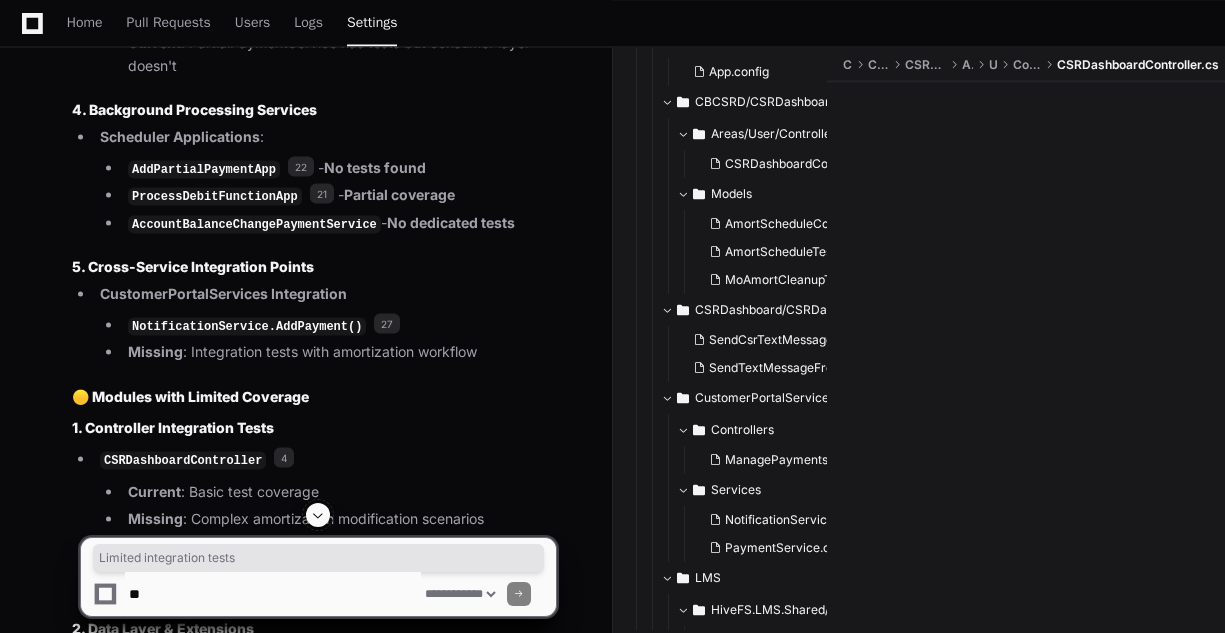 scroll, scrollTop: 15049, scrollLeft: 0, axis: vertical 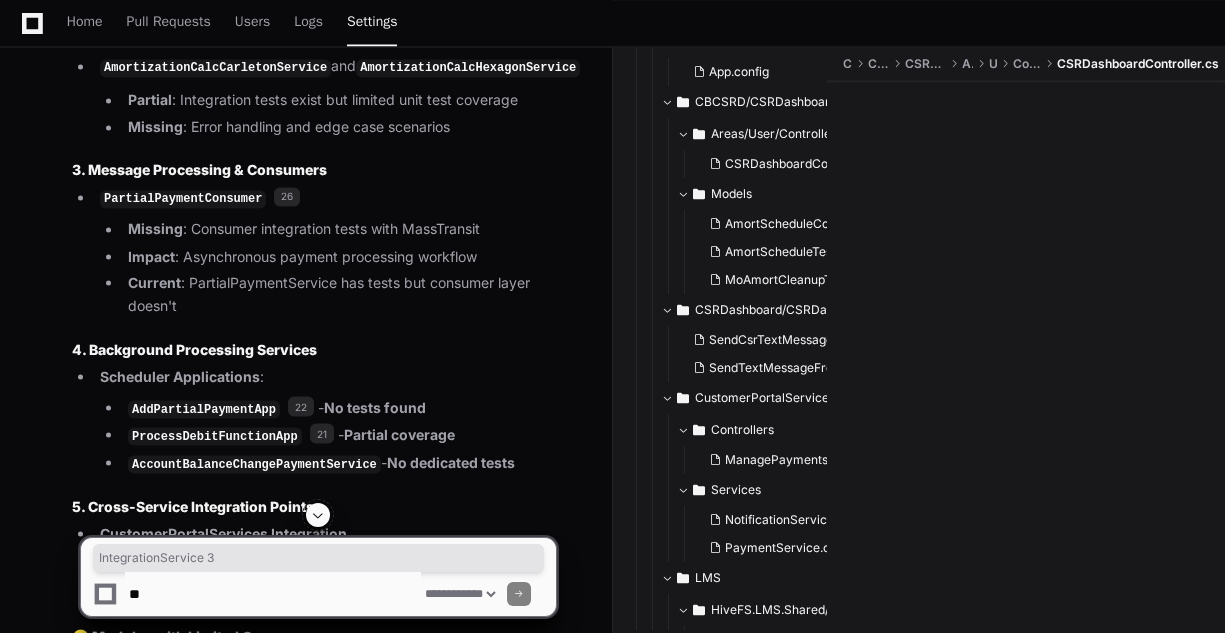 drag, startPoint x: 96, startPoint y: 300, endPoint x: 265, endPoint y: 292, distance: 169.18924 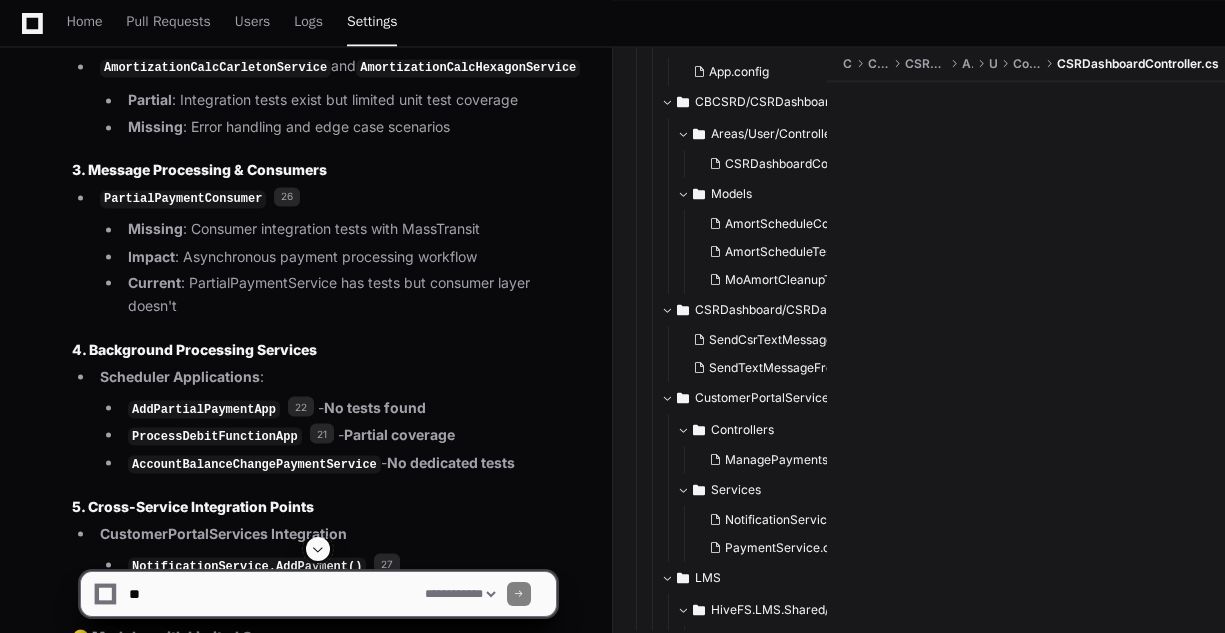 click on "IntegrationService   3" 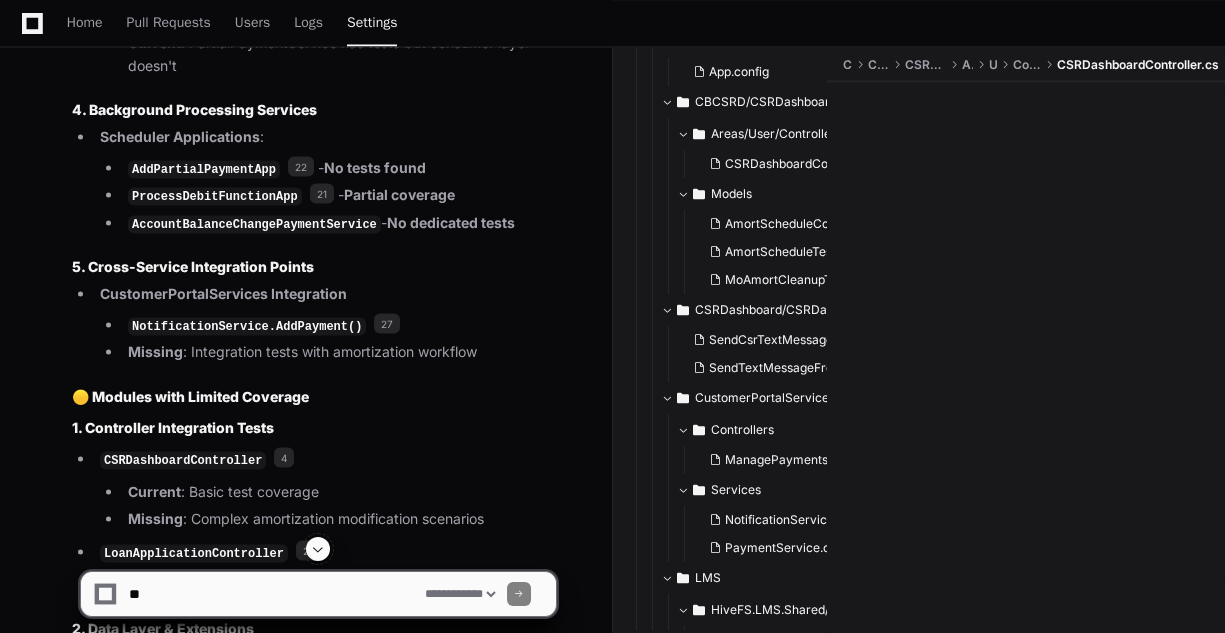 scroll, scrollTop: 15129, scrollLeft: 0, axis: vertical 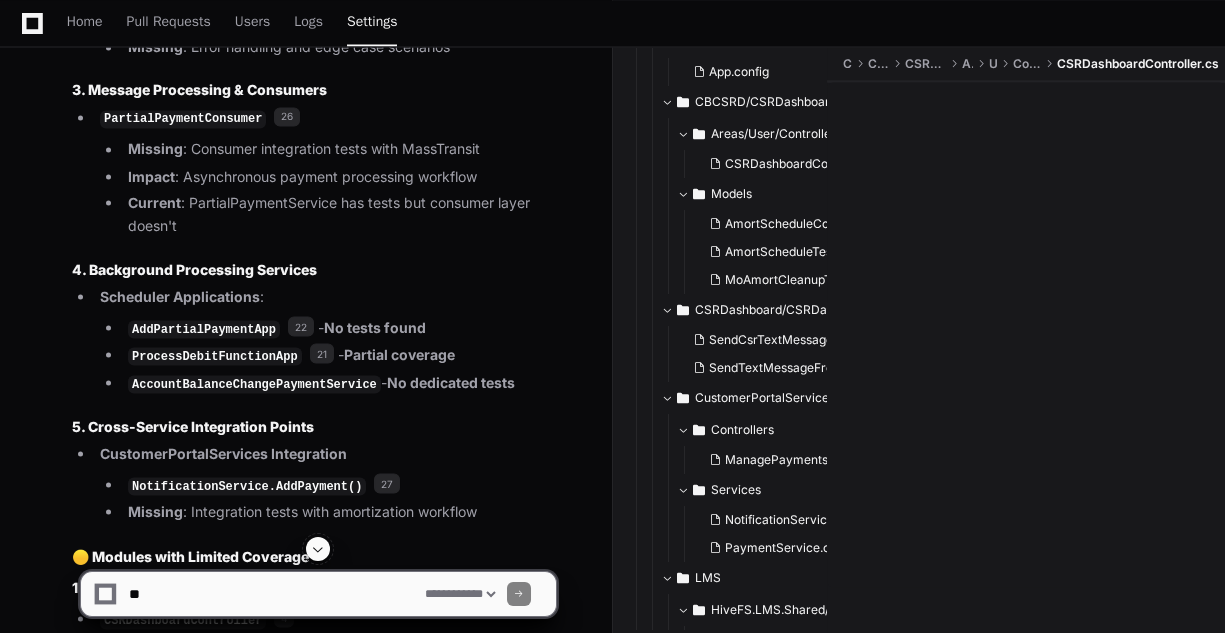 drag, startPoint x: 105, startPoint y: 220, endPoint x: 250, endPoint y: 234, distance: 145.6743 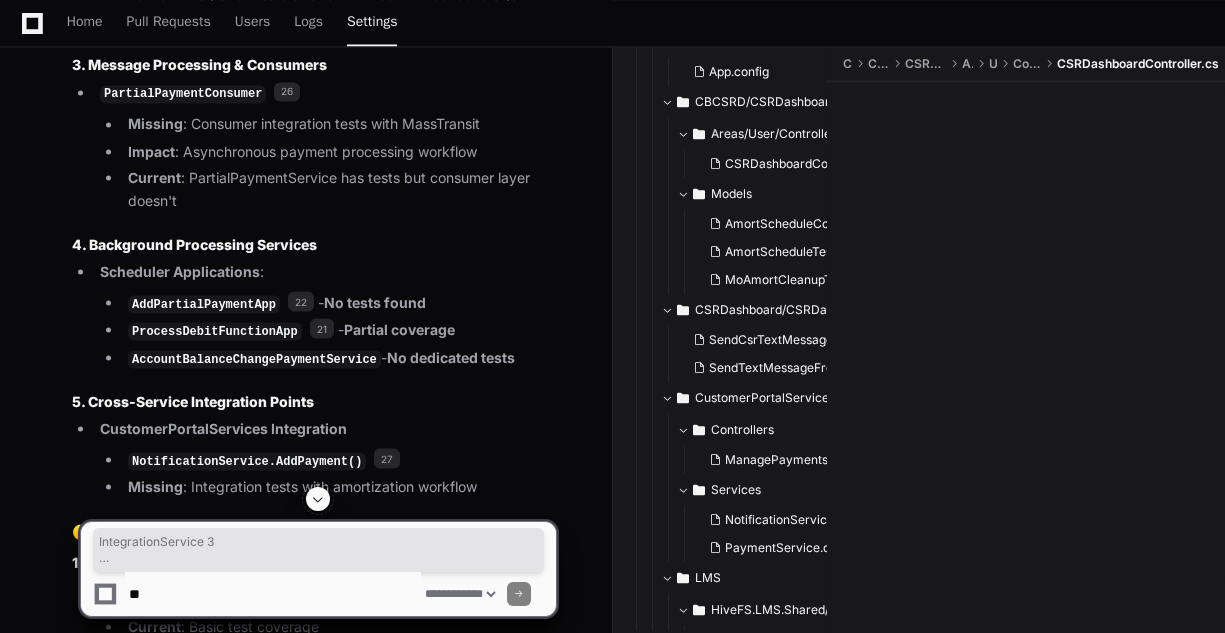 scroll, scrollTop: 15289, scrollLeft: 0, axis: vertical 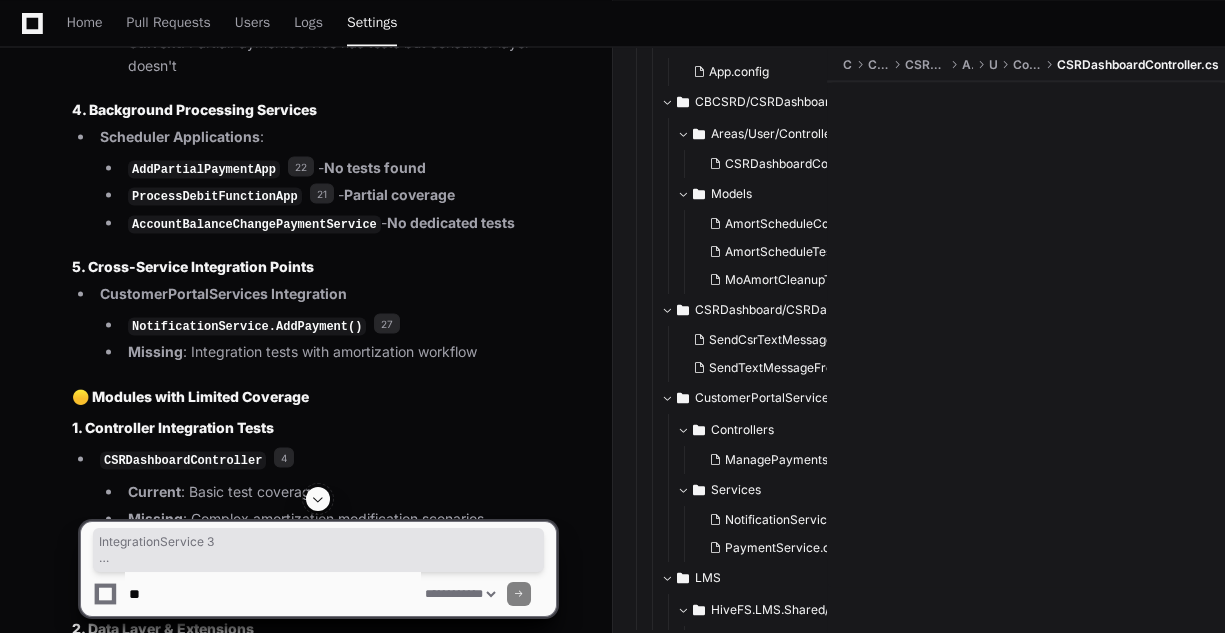 drag, startPoint x: 117, startPoint y: 205, endPoint x: 323, endPoint y: 195, distance: 206.24257 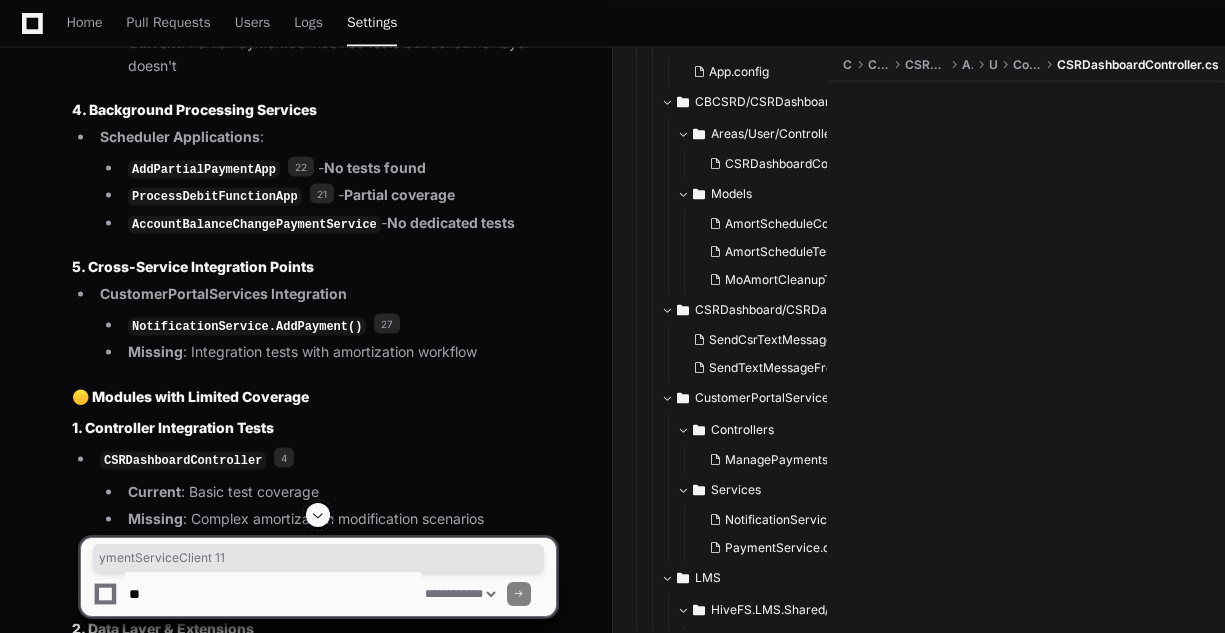 scroll, scrollTop: 15529, scrollLeft: 0, axis: vertical 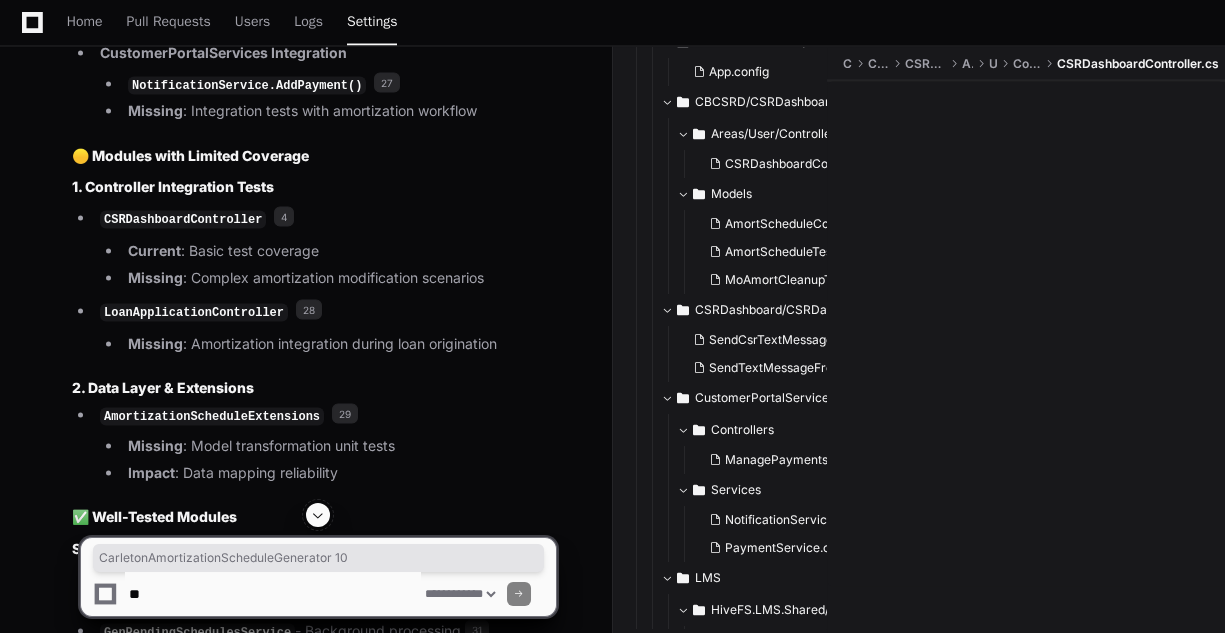 click on "CarletonAmortizationScheduleGenerator   10
Missing : Unit tests for  GenerateOriginalAmortizationSchedule()
Impact : Complex state-specific calculation logic (MO/SC edge cases)
Current : Only referenced in test utilities, no dedicated tests
AmortizationCalcCarletonService  and  AmortizationCalcHexagonService
Partial : Integration tests exist but limited unit test coverage
Missing : Error handling and edge case scenarios" 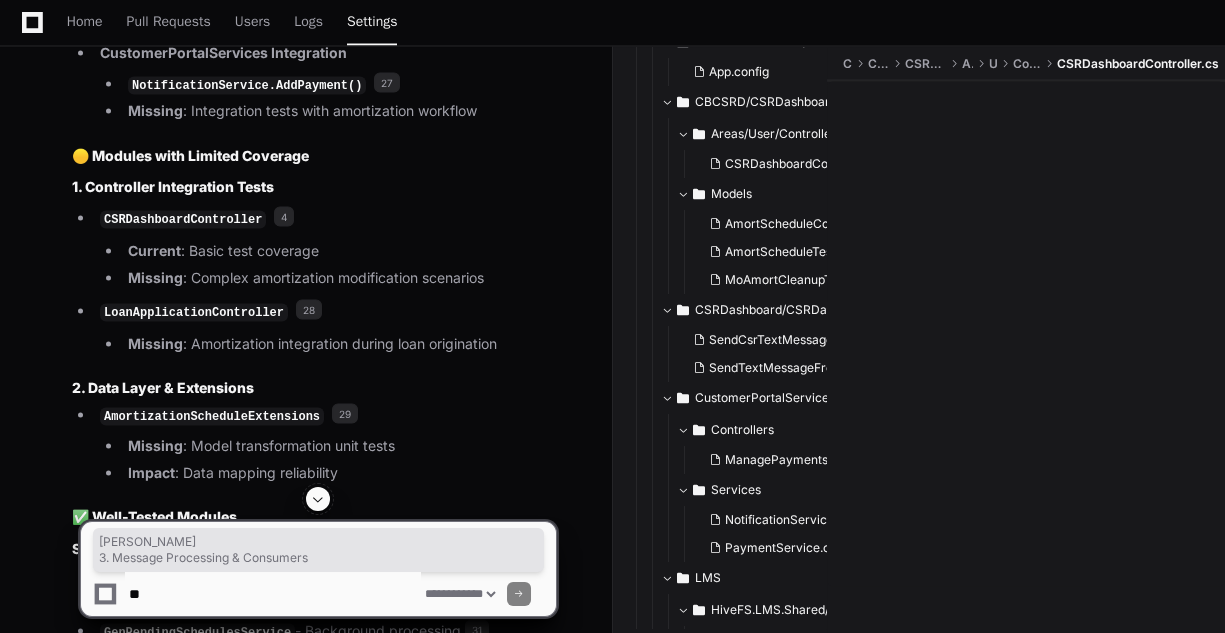 click on "Based on my analysis of the detailed workflow and existing test infrastructure, here are the modules with  missing or insufficient unit test coverage  in the amortization schedule system:
🔴 Critical Modules Missing Unit Tests
1. Integration & Orchestration Services
IntegrationService   3
Missing : Tests for  SetupLoanParameters()  and  GenerateOriginalLoanSchedule()
Impact : Core loan origination logic with complex business rules
Current : No dedicated unit tests found
PaymentServiceClient   11
Missing : HTTP client integration tests for amortization endpoints
Impact : Critical service-to-service communication
Current : Only one test file found in CSRDashboard
2. Calculator Implementation Services
CarletonAmortizationScheduleGenerator   10
Missing : Unit tests for  GenerateOriginalAmortizationSchedule()
Impact : Complex state-specific calculation logic (MO/SC edge cases)
Current : Only referenced in test utilities, no dedicated tests
and" 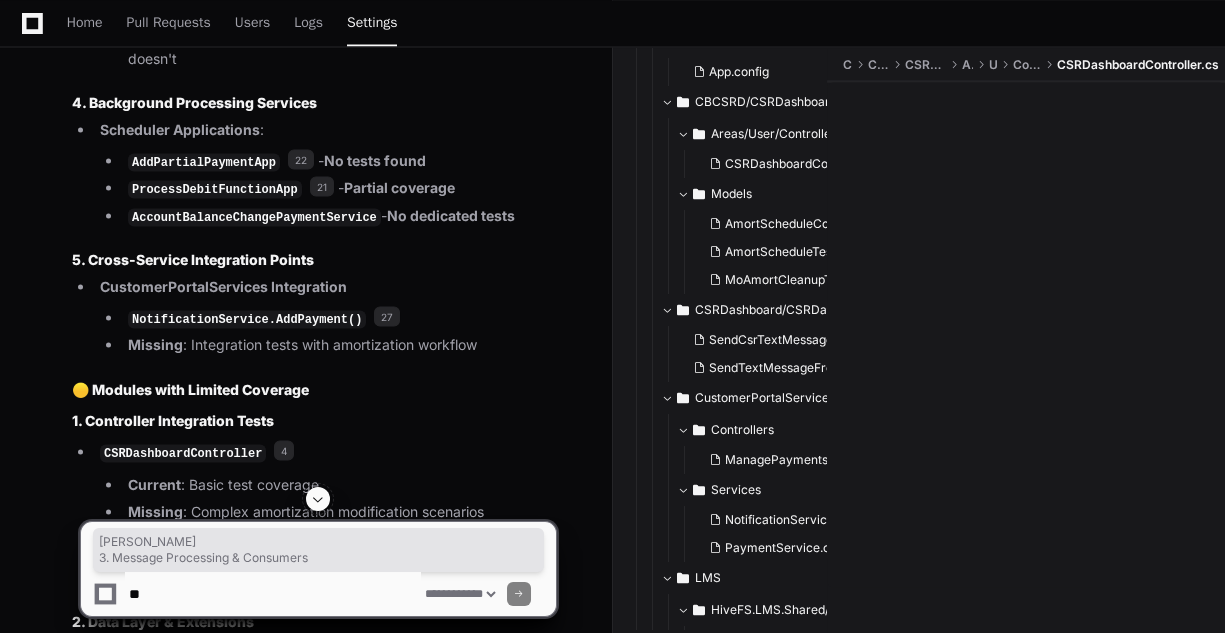 scroll, scrollTop: 15209, scrollLeft: 0, axis: vertical 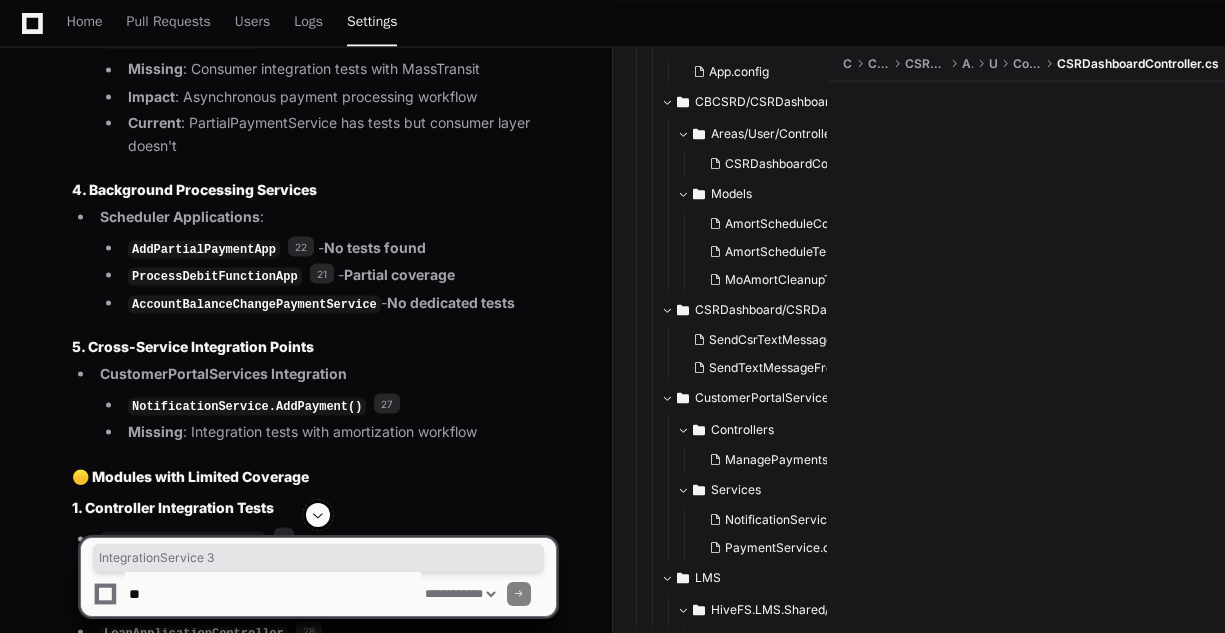 drag, startPoint x: 230, startPoint y: 137, endPoint x: 248, endPoint y: 137, distance: 18 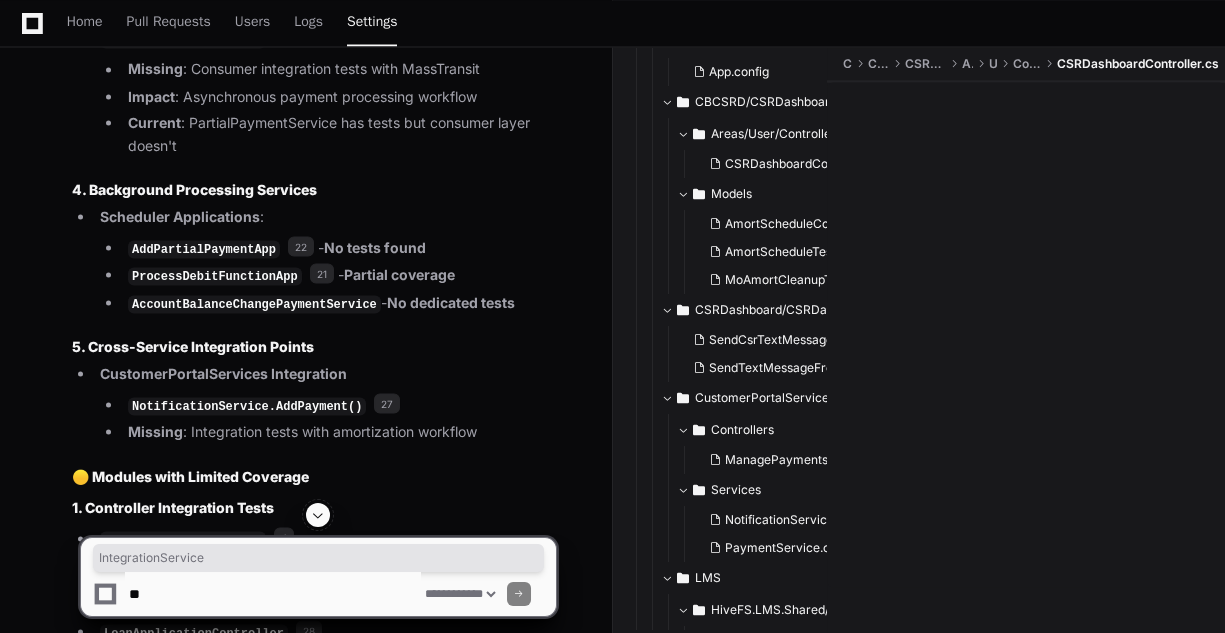 drag, startPoint x: 97, startPoint y: 144, endPoint x: 220, endPoint y: 141, distance: 123.03658 